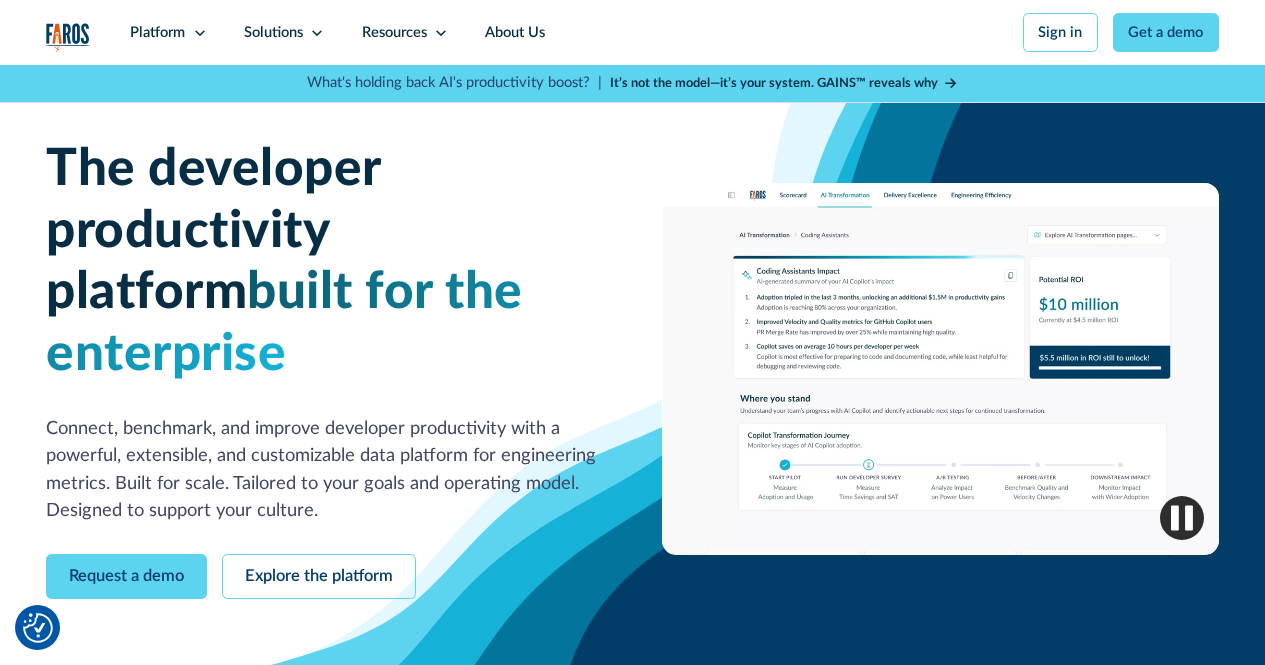 scroll, scrollTop: 0, scrollLeft: 0, axis: both 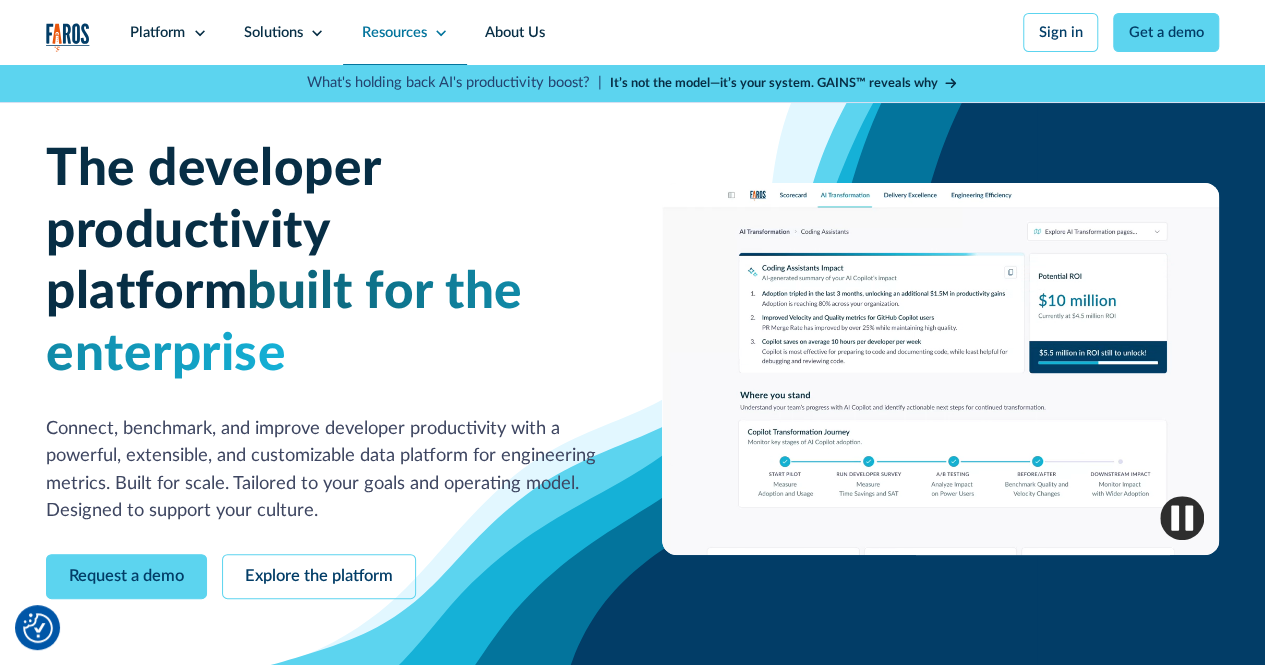 click on "Resources" at bounding box center [405, 32] 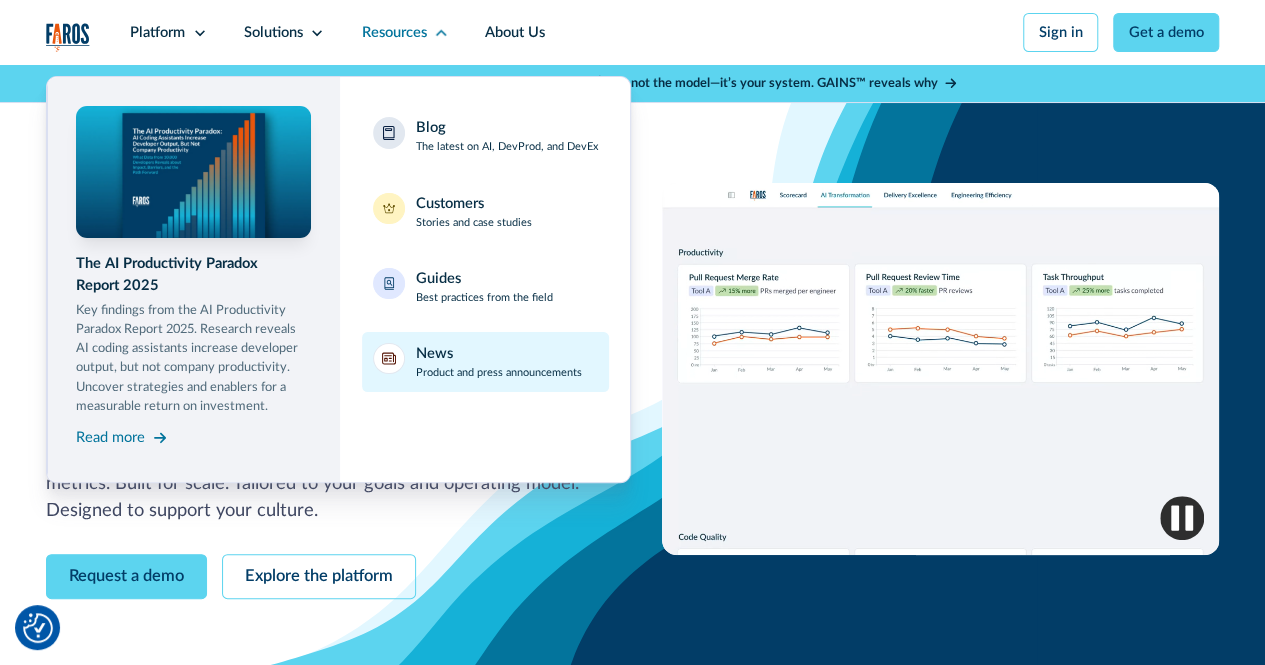 click on "News Product and press announcements" at bounding box center [499, 362] 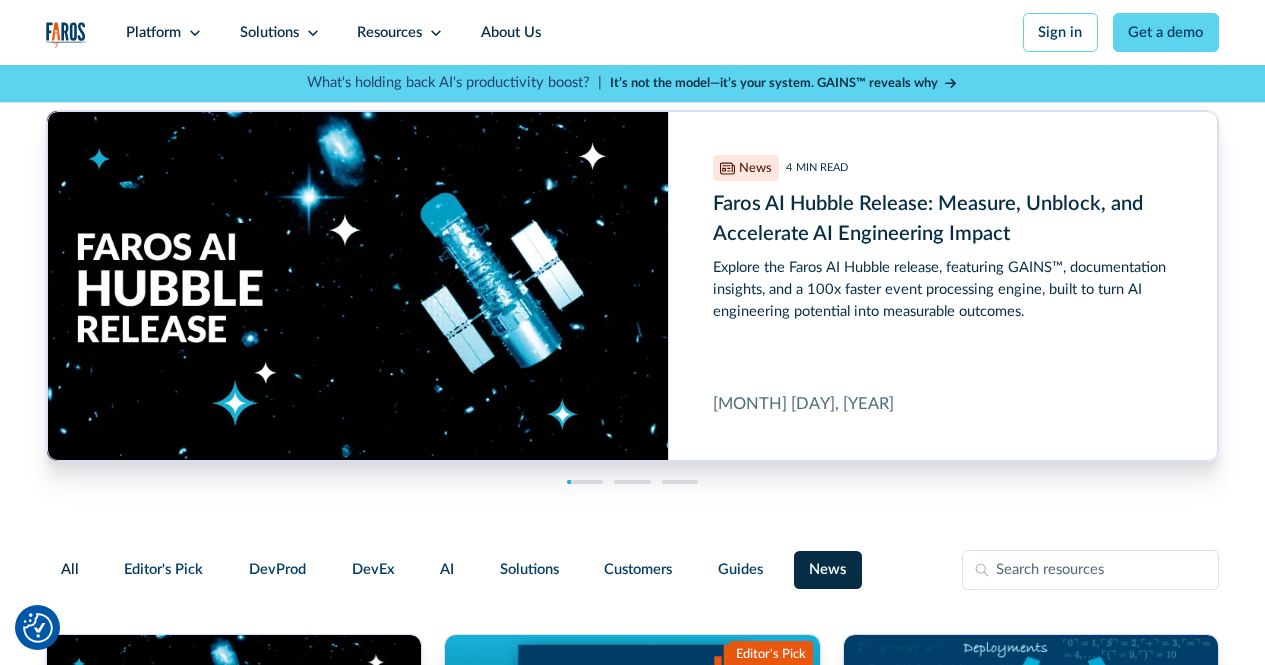 scroll, scrollTop: 0, scrollLeft: 0, axis: both 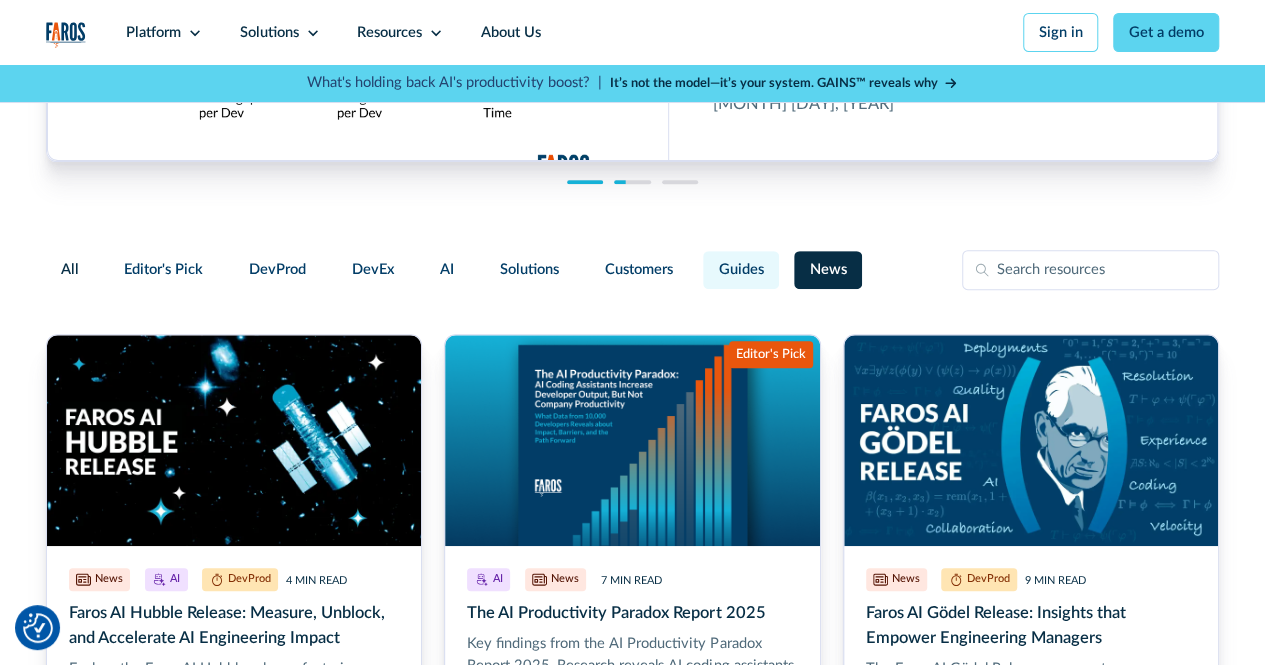 click on "Guides" at bounding box center (740, 270) 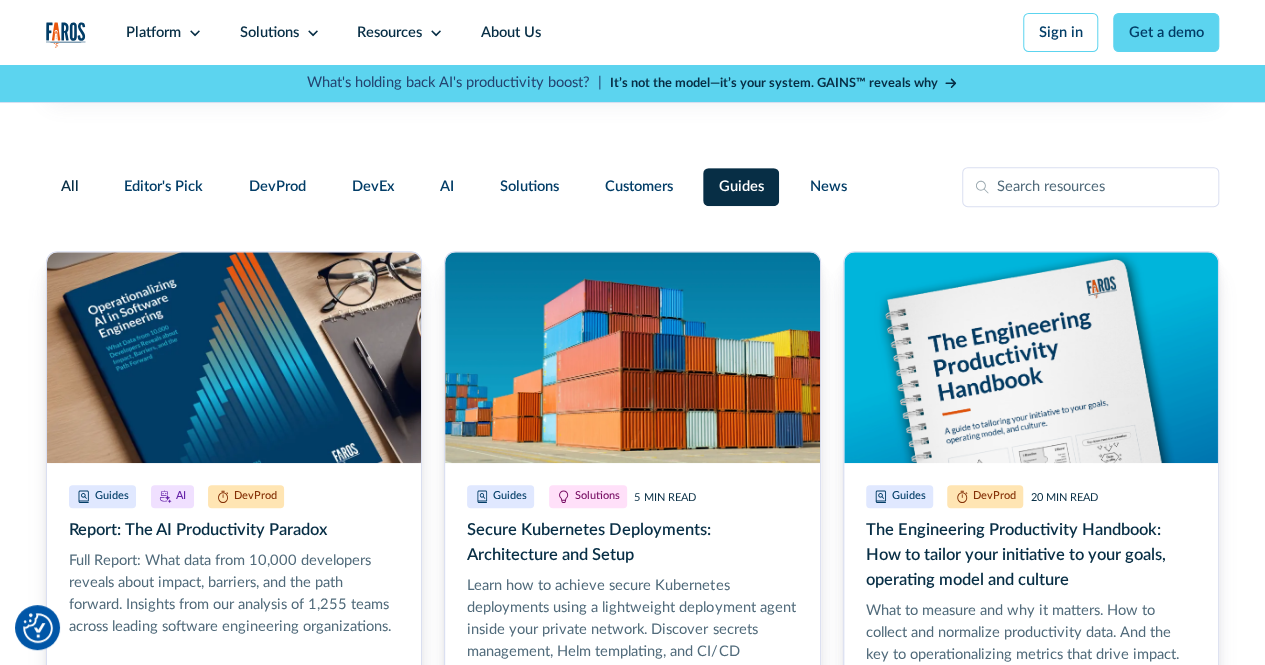 scroll, scrollTop: 0, scrollLeft: 0, axis: both 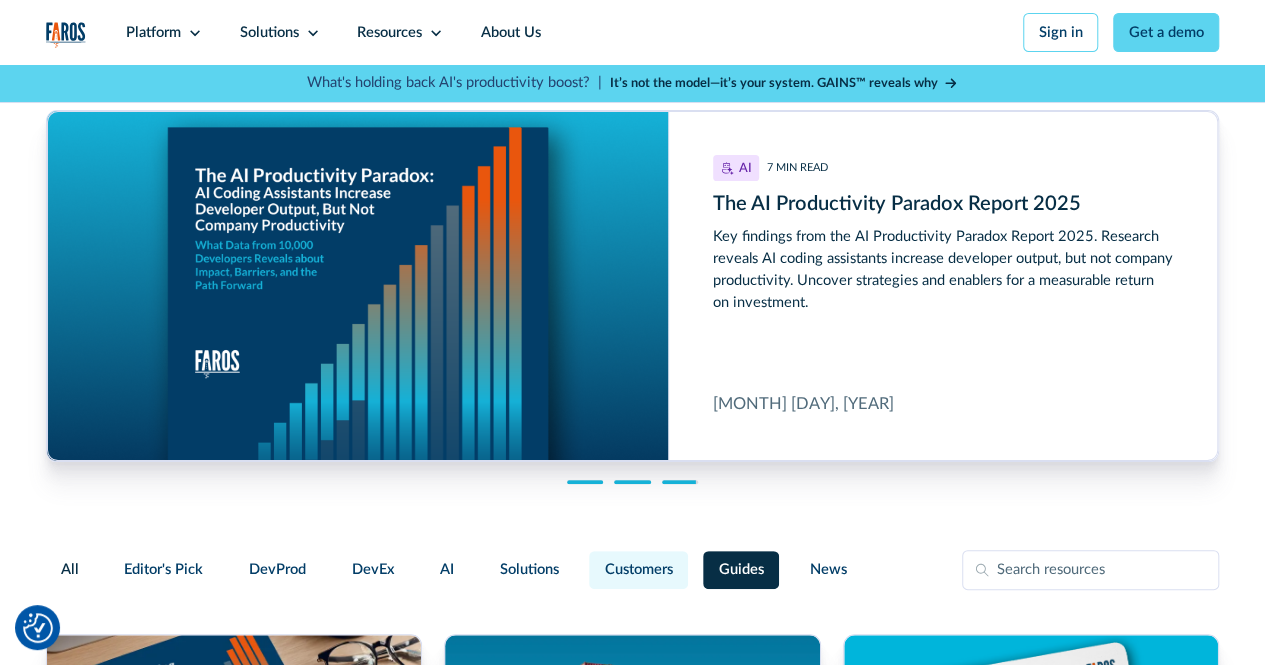 click on "Customers" at bounding box center (638, 570) 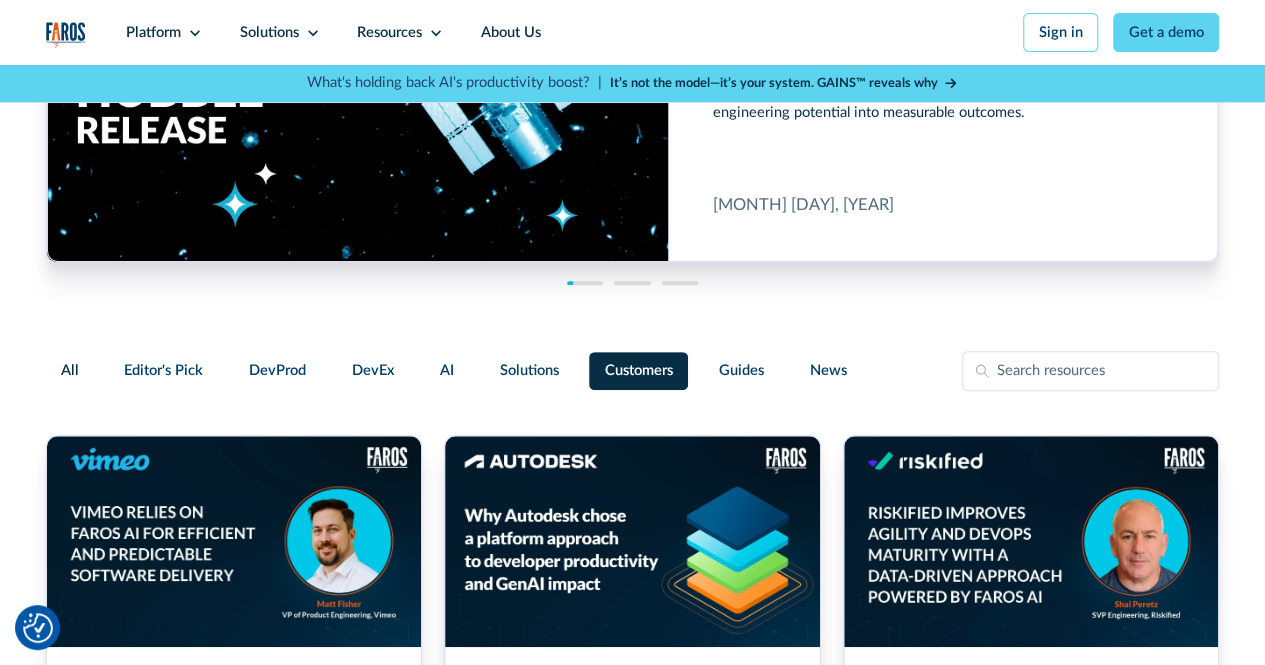 scroll, scrollTop: 200, scrollLeft: 0, axis: vertical 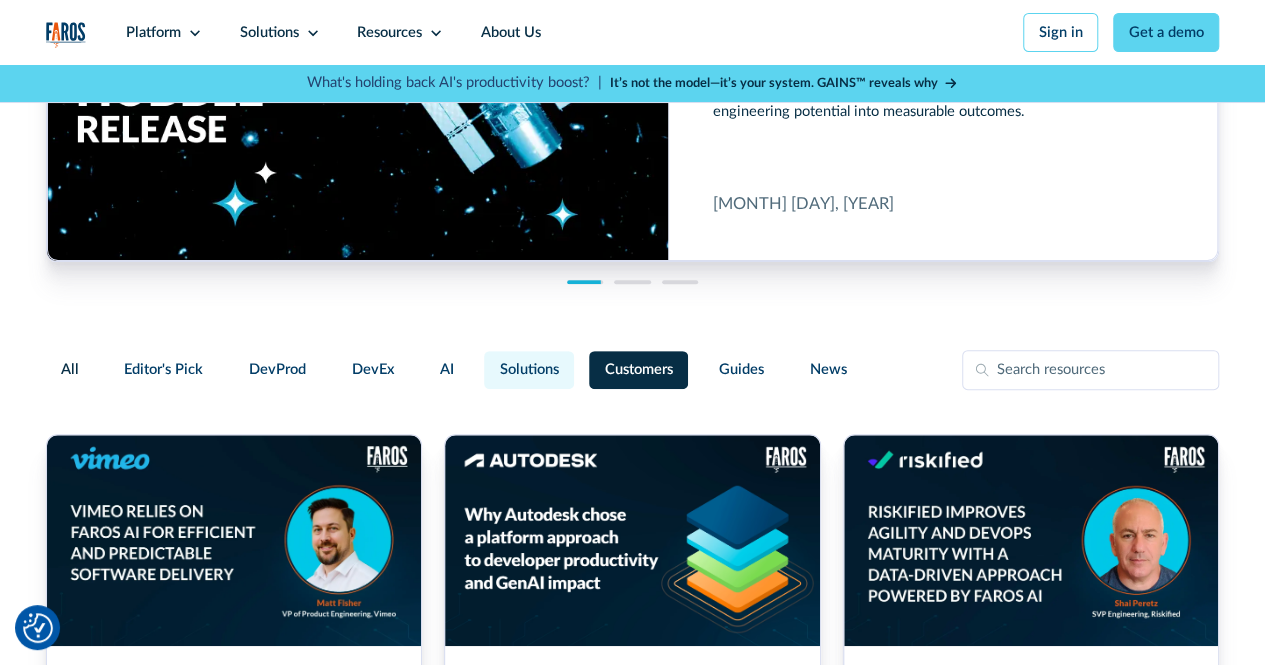 click on "Solutions" at bounding box center [529, 370] 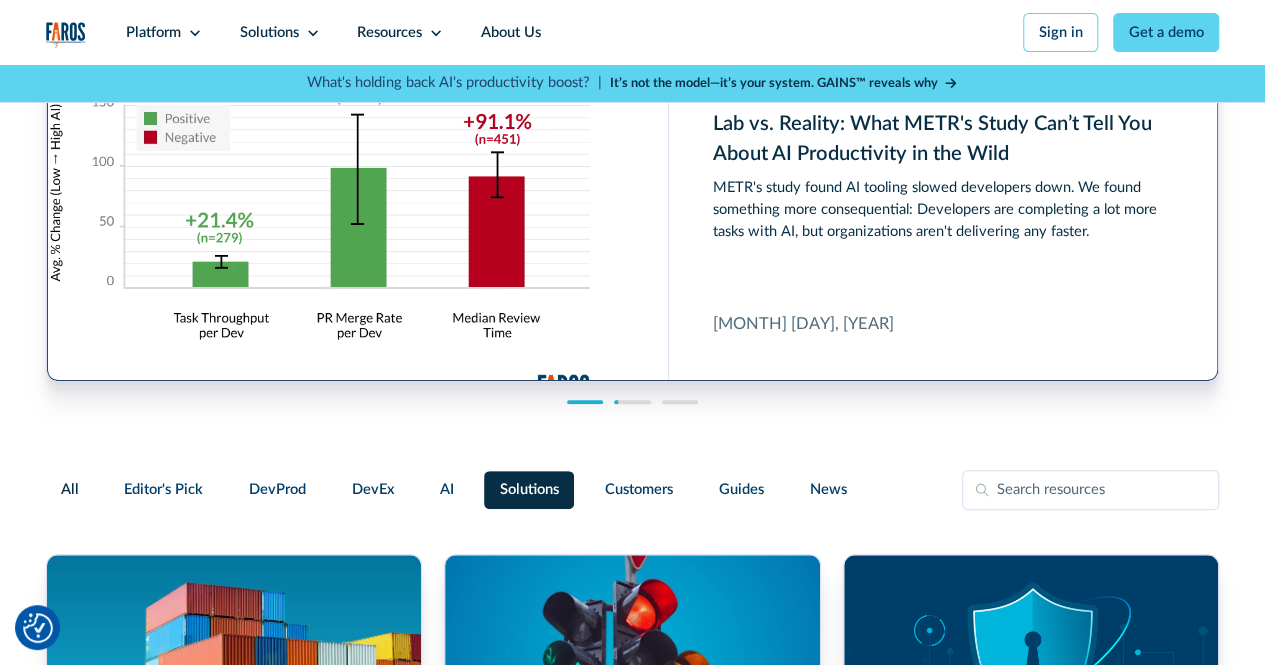 scroll, scrollTop: 0, scrollLeft: 0, axis: both 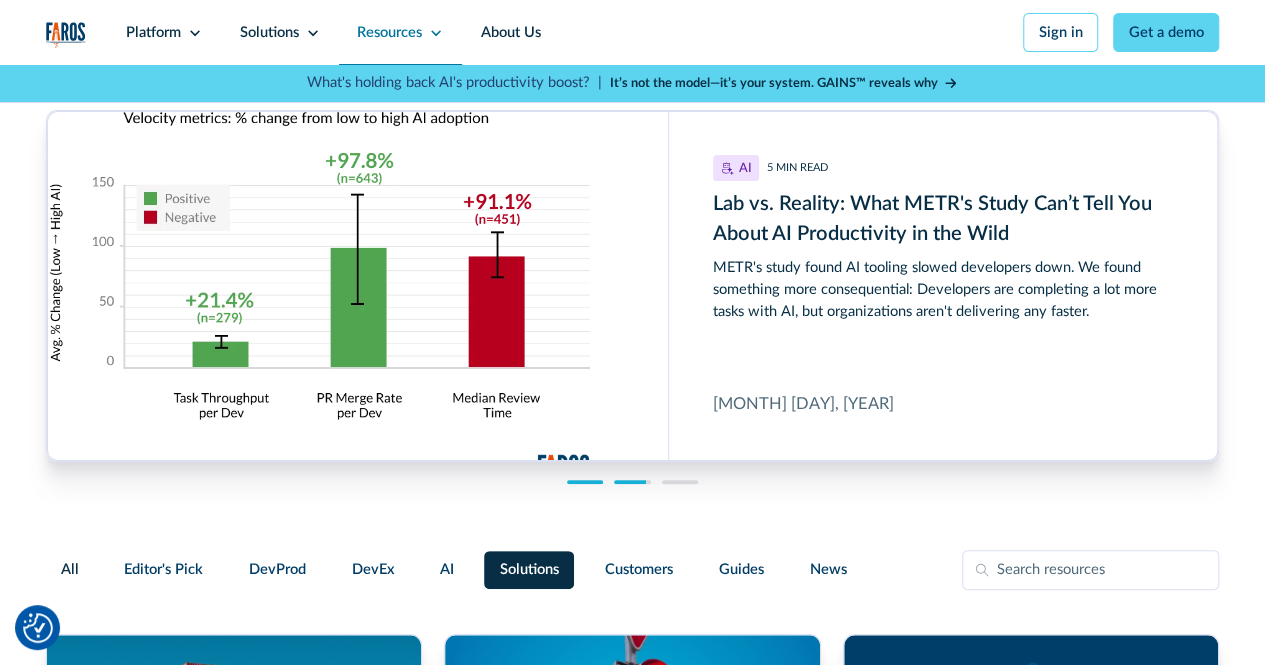 click on "Resources" at bounding box center (389, 33) 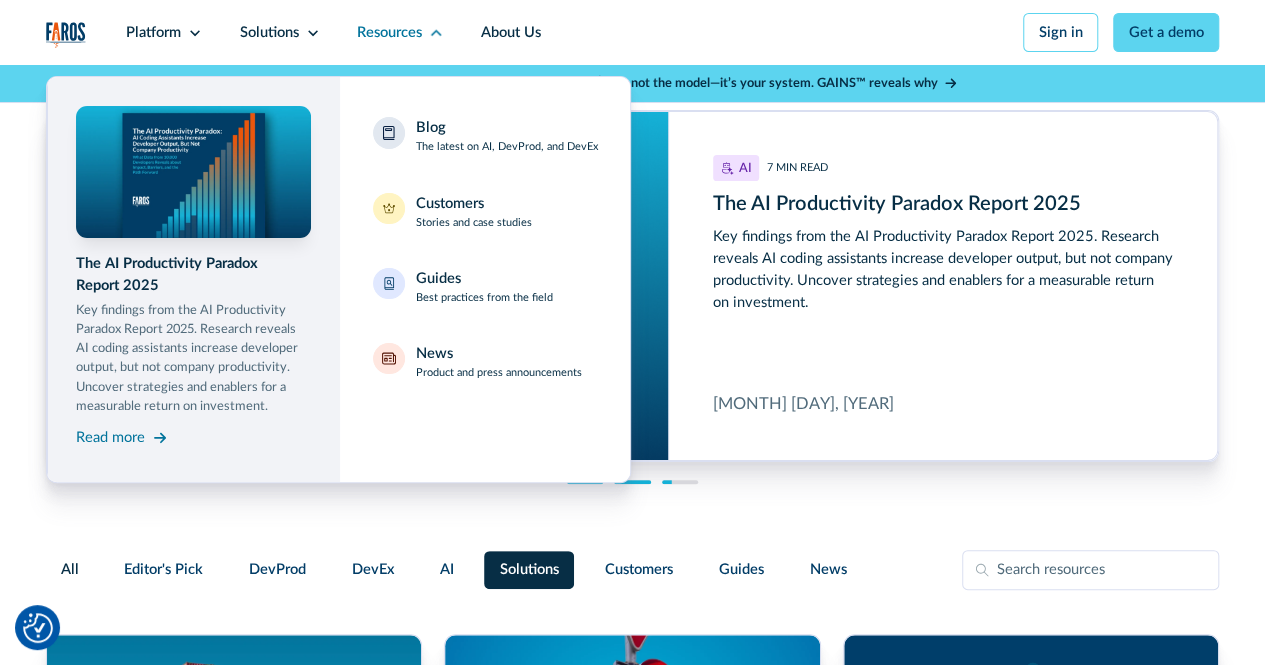 click on "All Editor's Pick DevProd DevEx AI Solutions Customers Guides News" at bounding box center (632, 570) 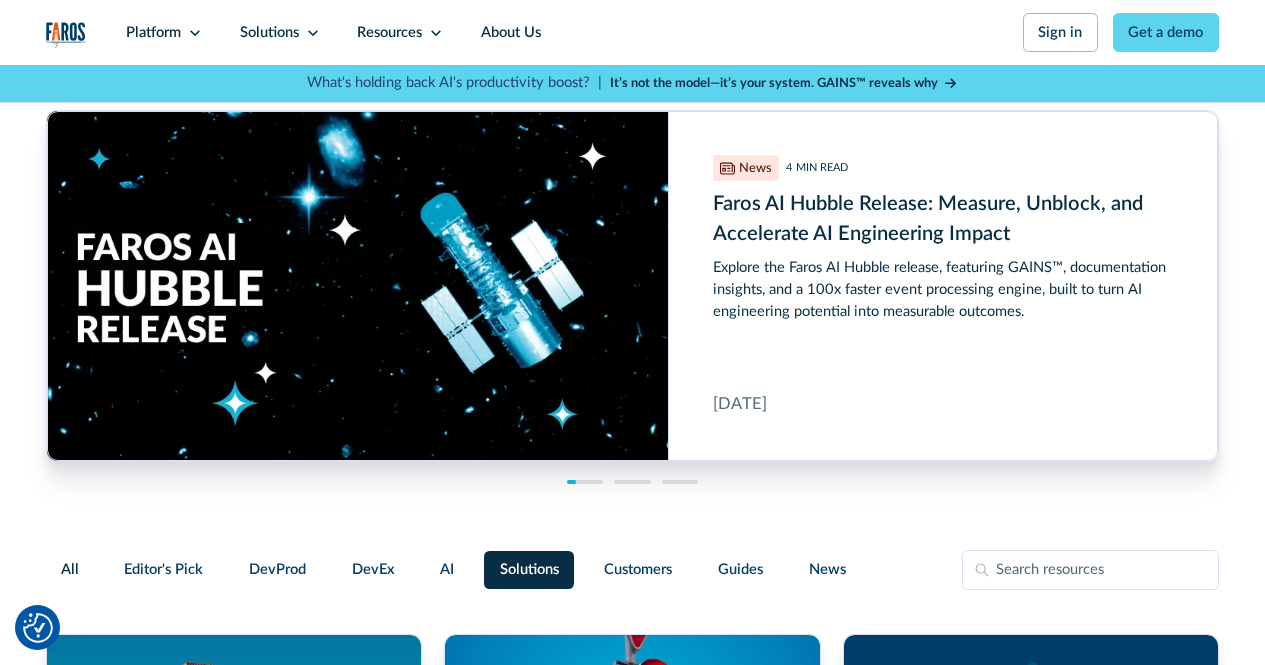 scroll, scrollTop: 400, scrollLeft: 0, axis: vertical 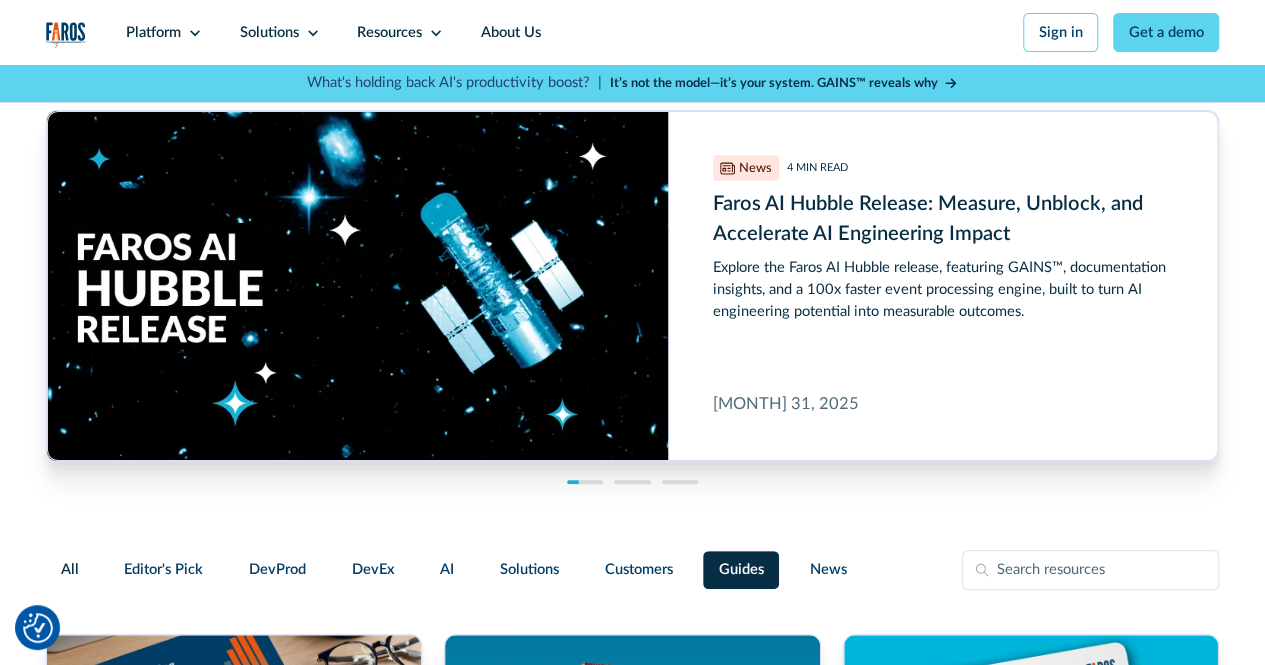 click at bounding box center (1090, 570) 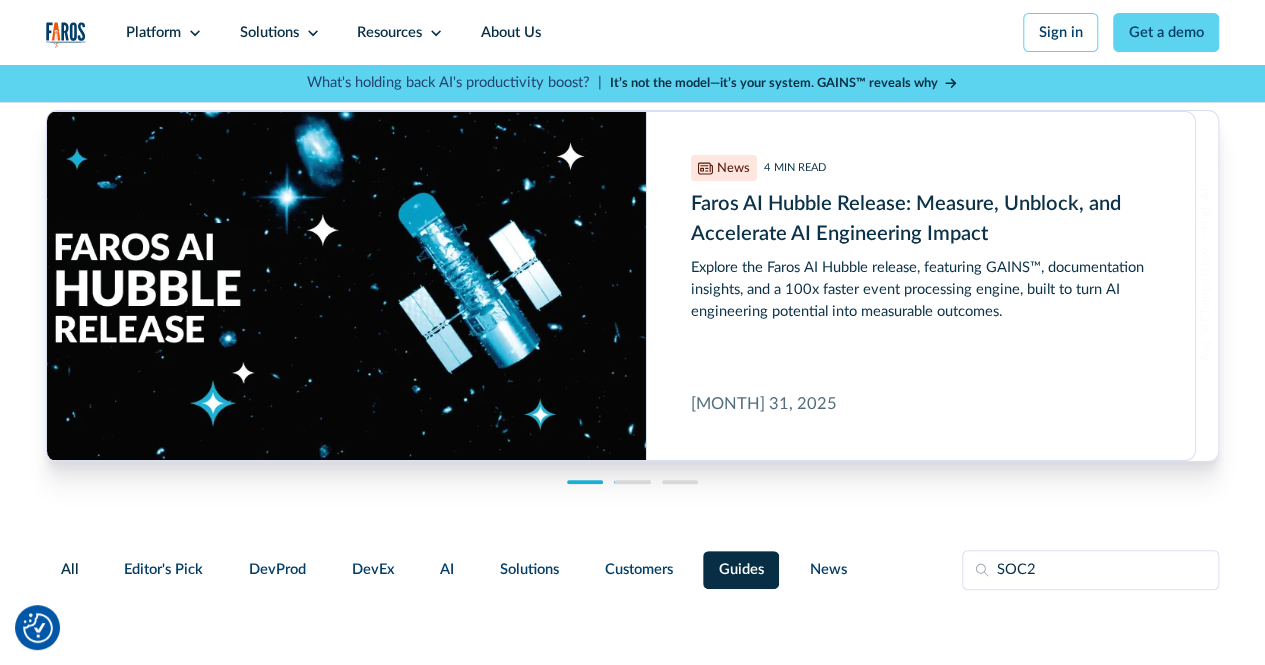 type on "SOC2" 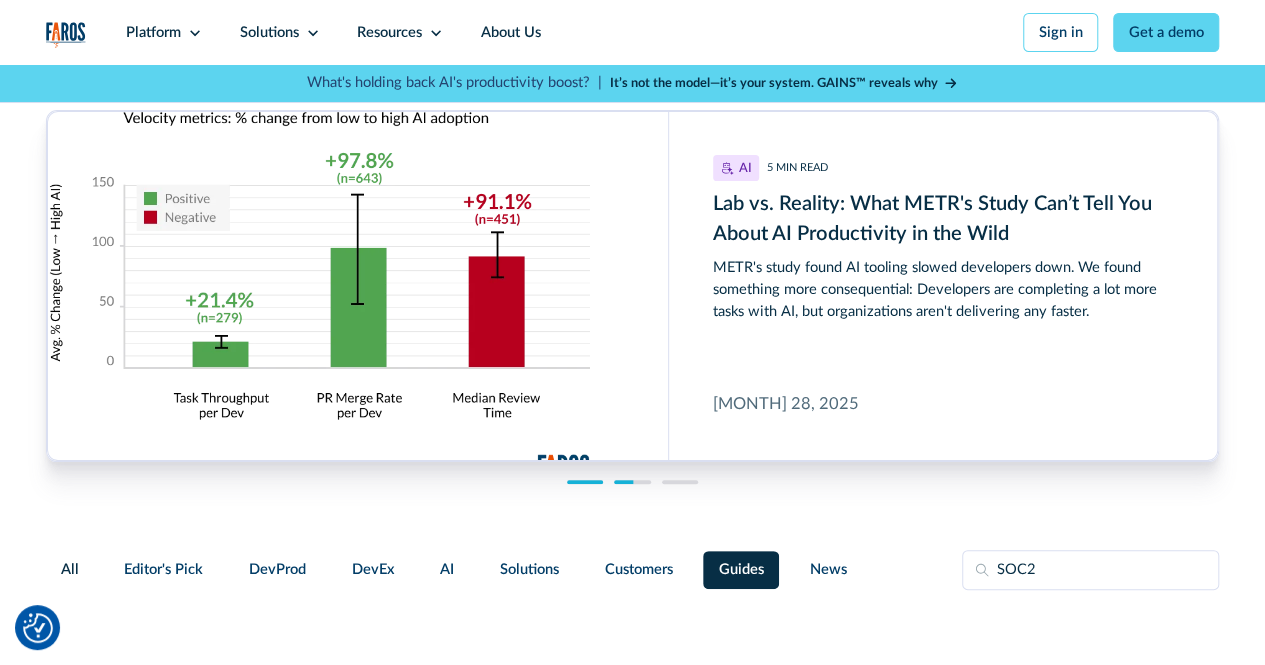scroll, scrollTop: 200, scrollLeft: 0, axis: vertical 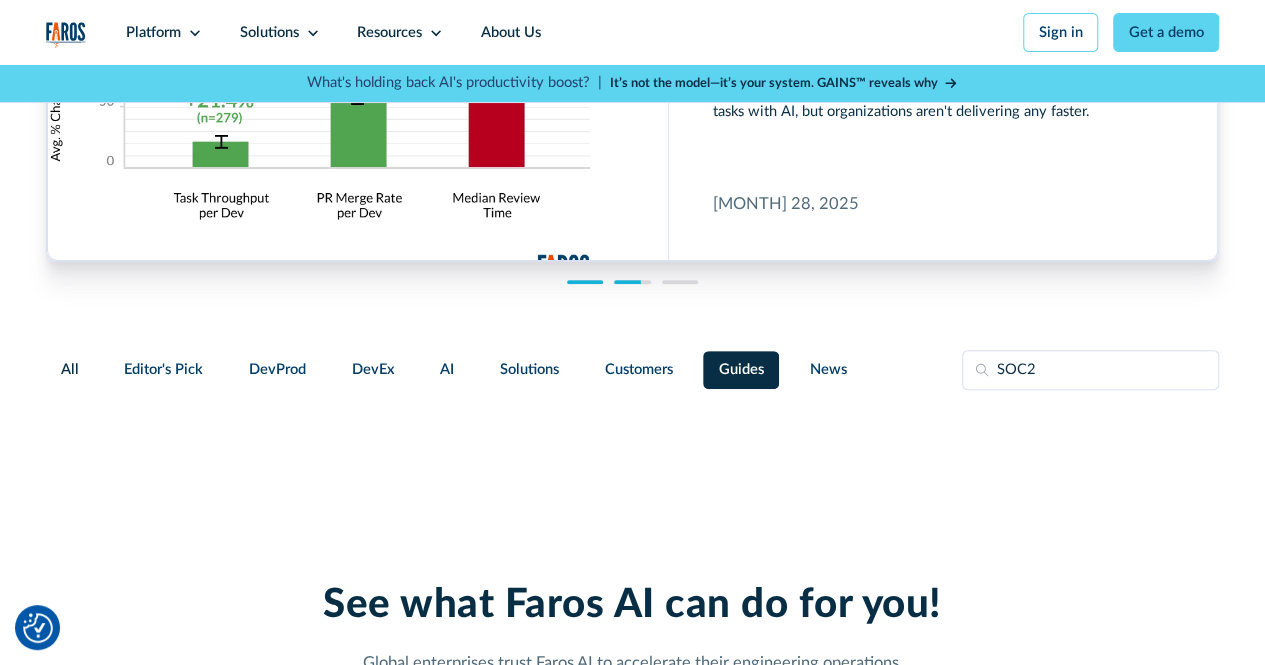 click on "SOC2" at bounding box center [1090, 370] 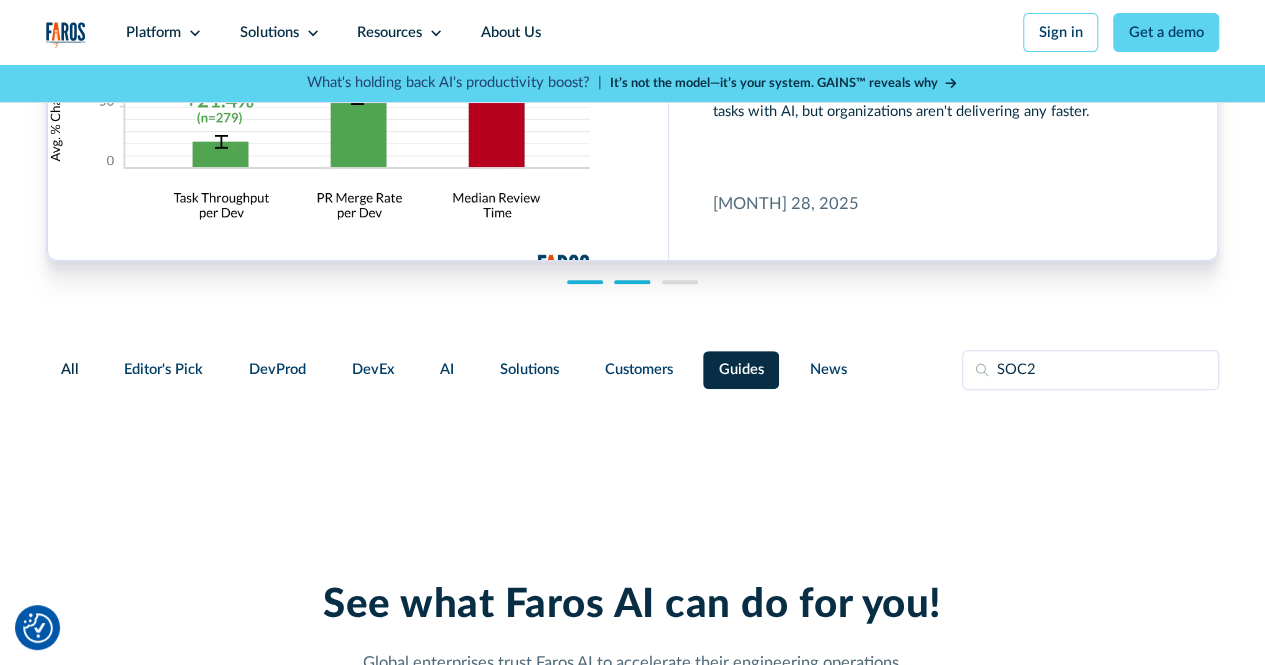 click on "SOC2" at bounding box center [1090, 370] 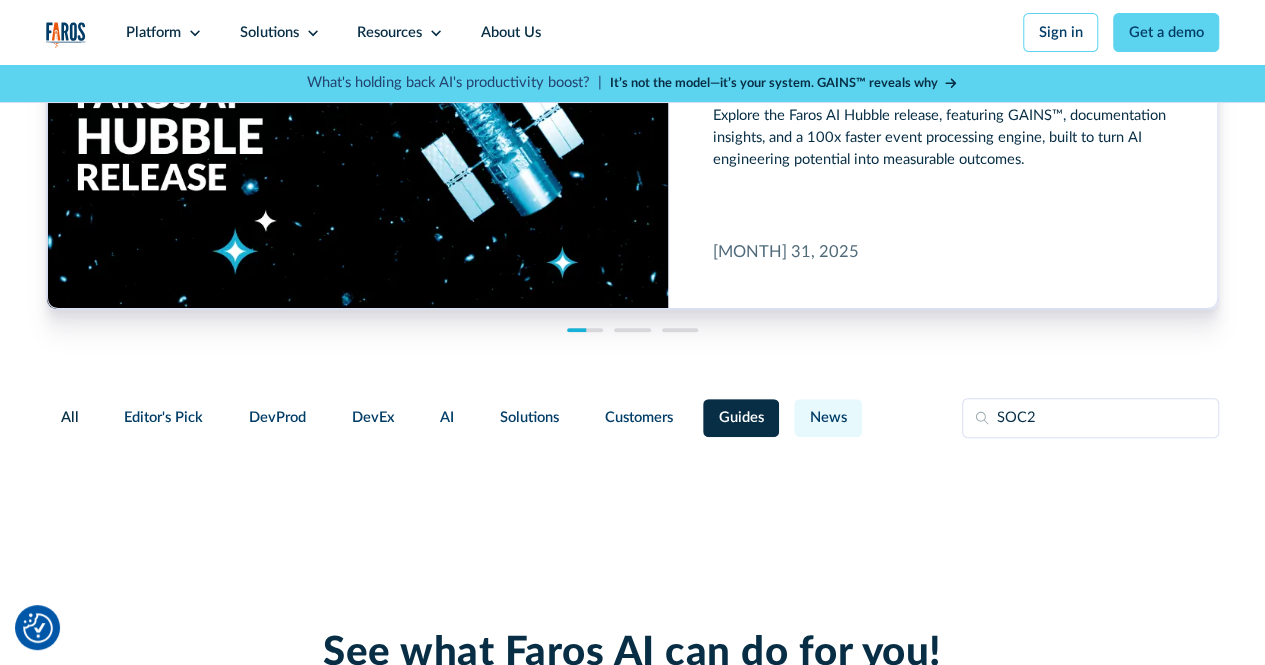 scroll, scrollTop: 300, scrollLeft: 0, axis: vertical 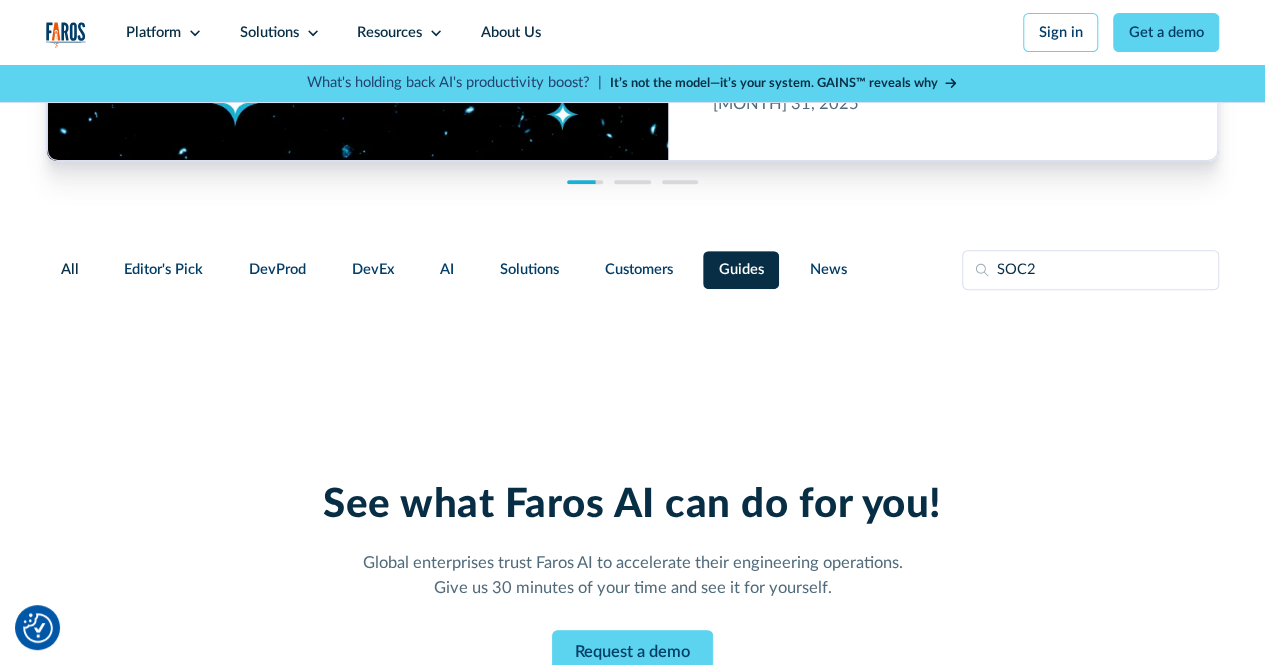 drag, startPoint x: 1072, startPoint y: 270, endPoint x: 773, endPoint y: 288, distance: 299.54132 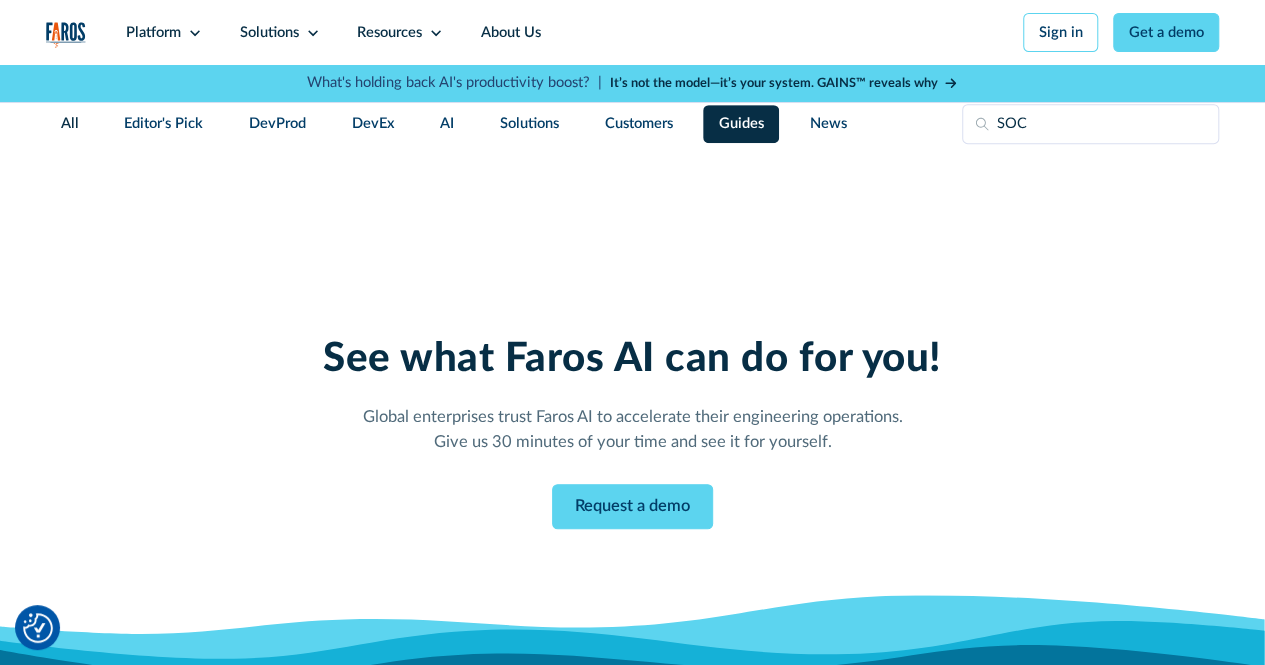 scroll, scrollTop: 400, scrollLeft: 0, axis: vertical 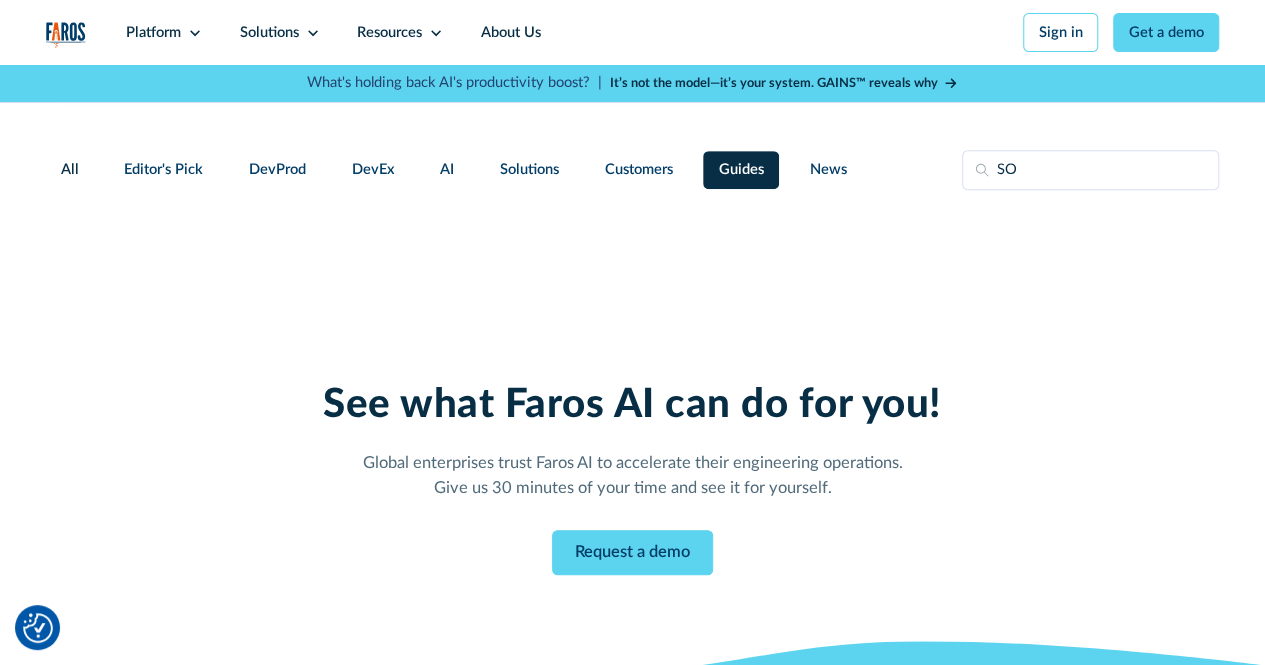 type on "S" 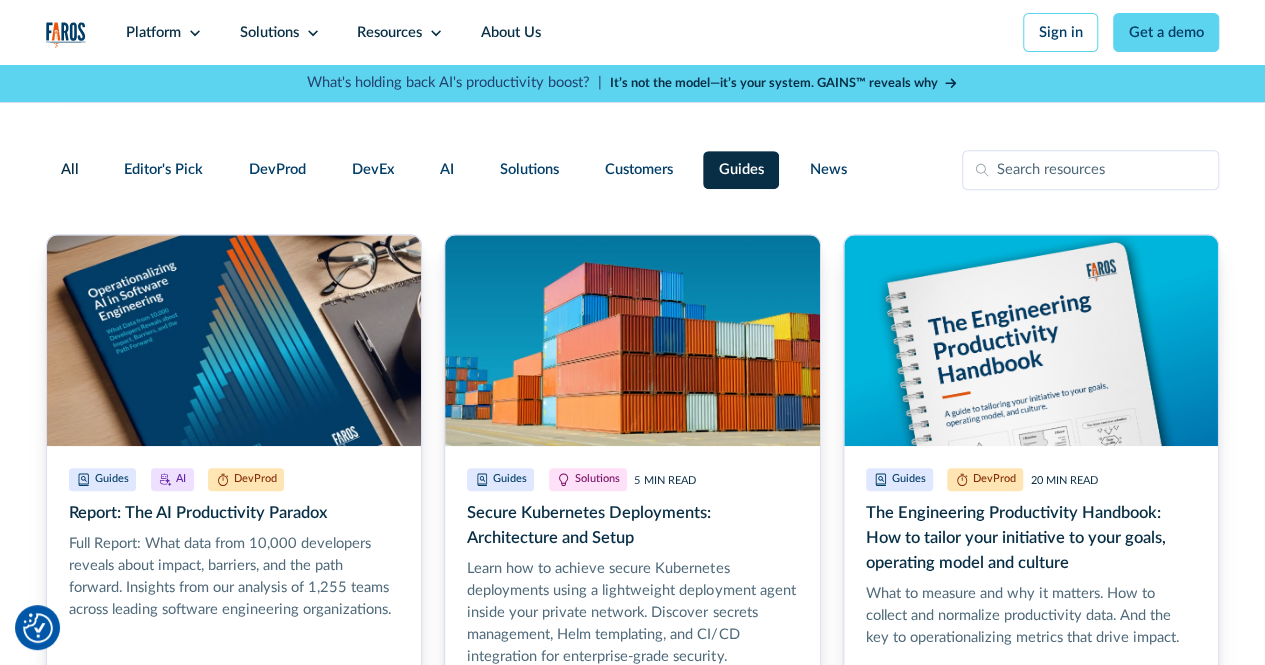click on "All" at bounding box center [70, 170] 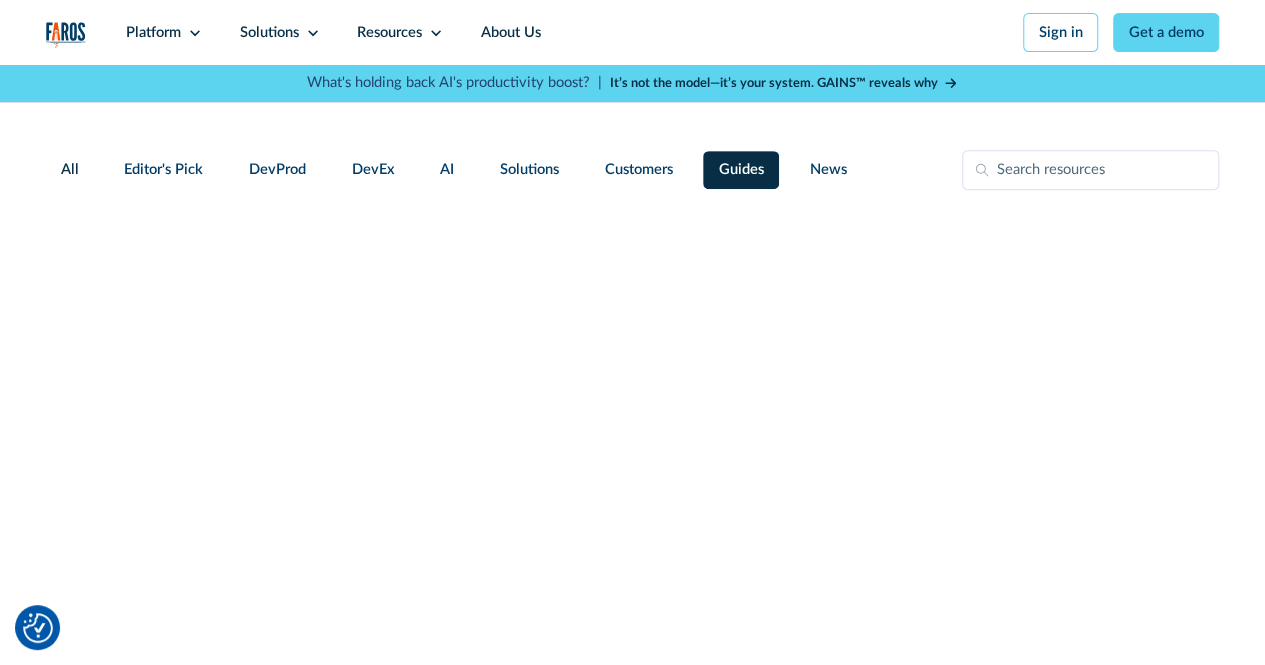 click on "All" at bounding box center (61, 159) 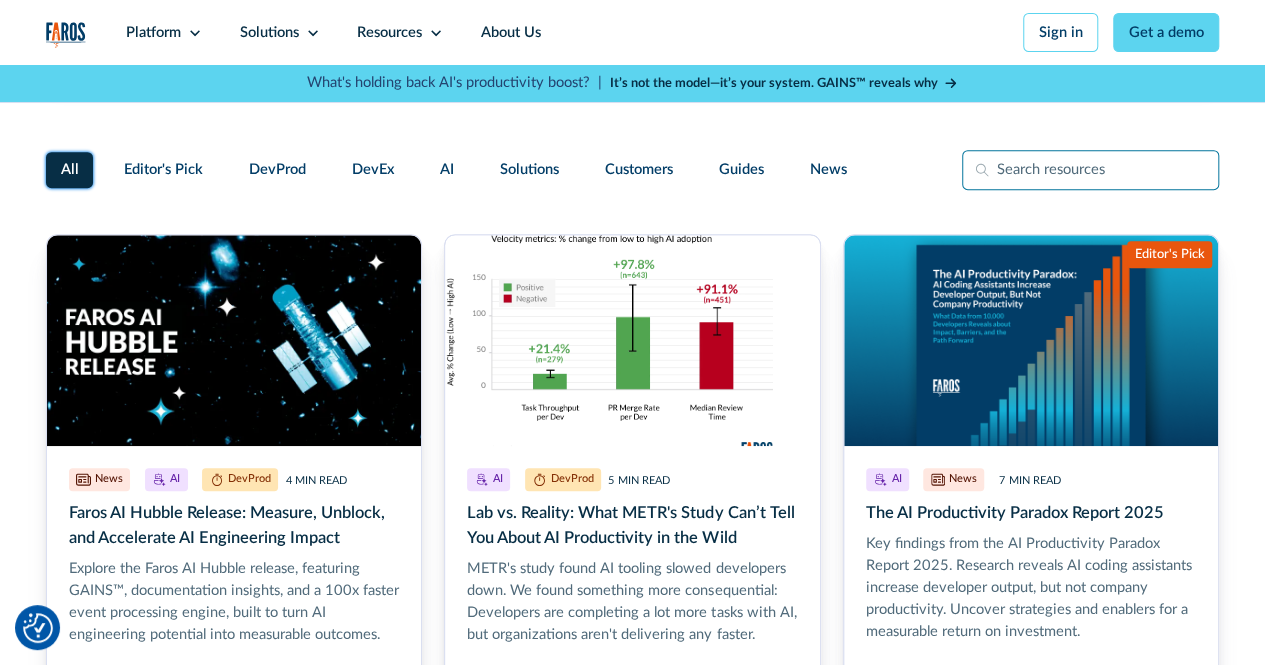 click at bounding box center (1090, 170) 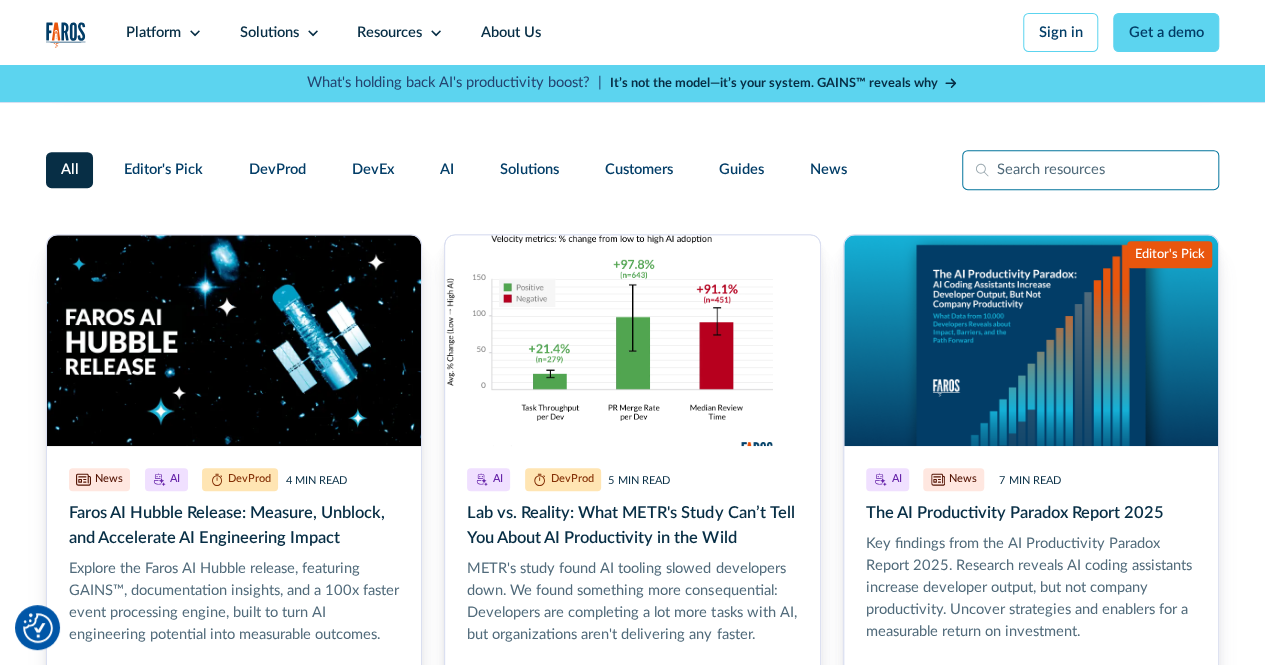 type on "SOC2" 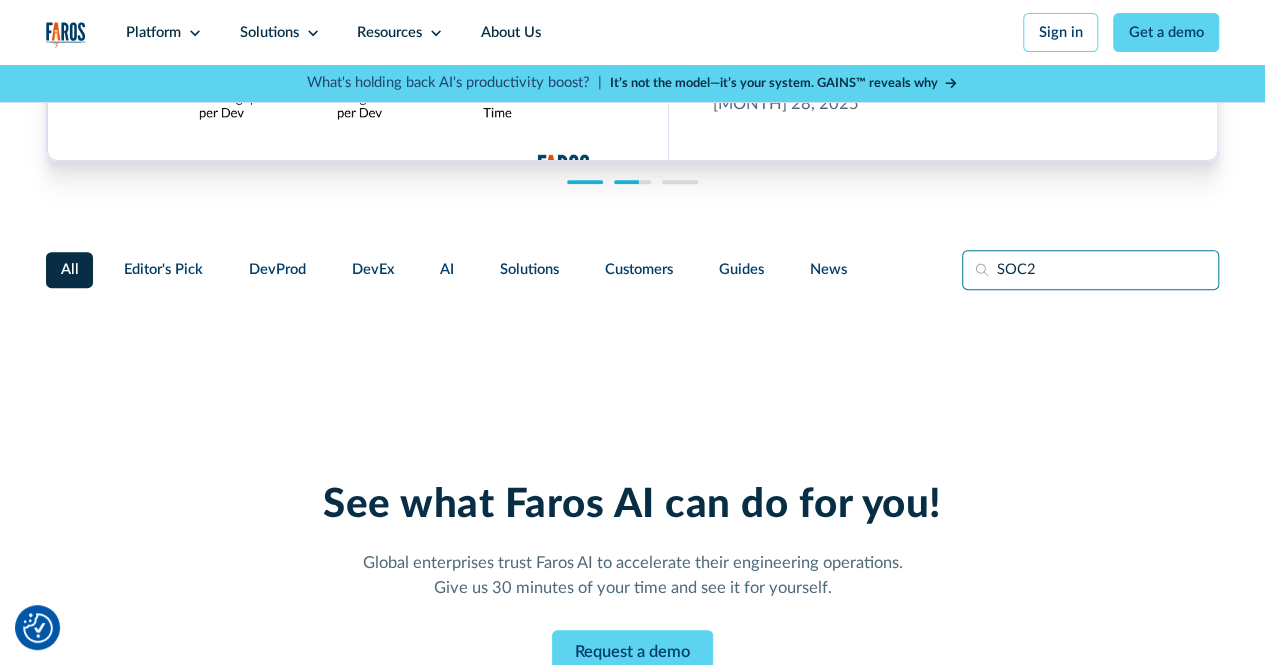 scroll, scrollTop: 0, scrollLeft: 0, axis: both 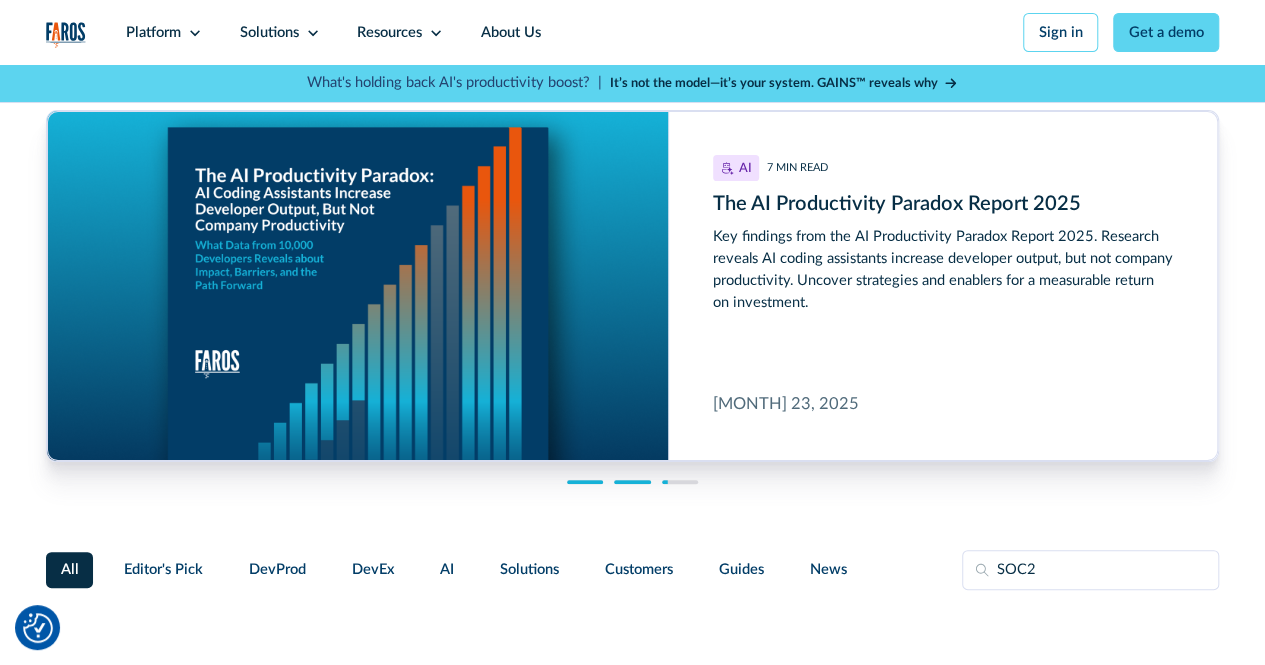 drag, startPoint x: 995, startPoint y: 1, endPoint x: 774, endPoint y: 23, distance: 222.09232 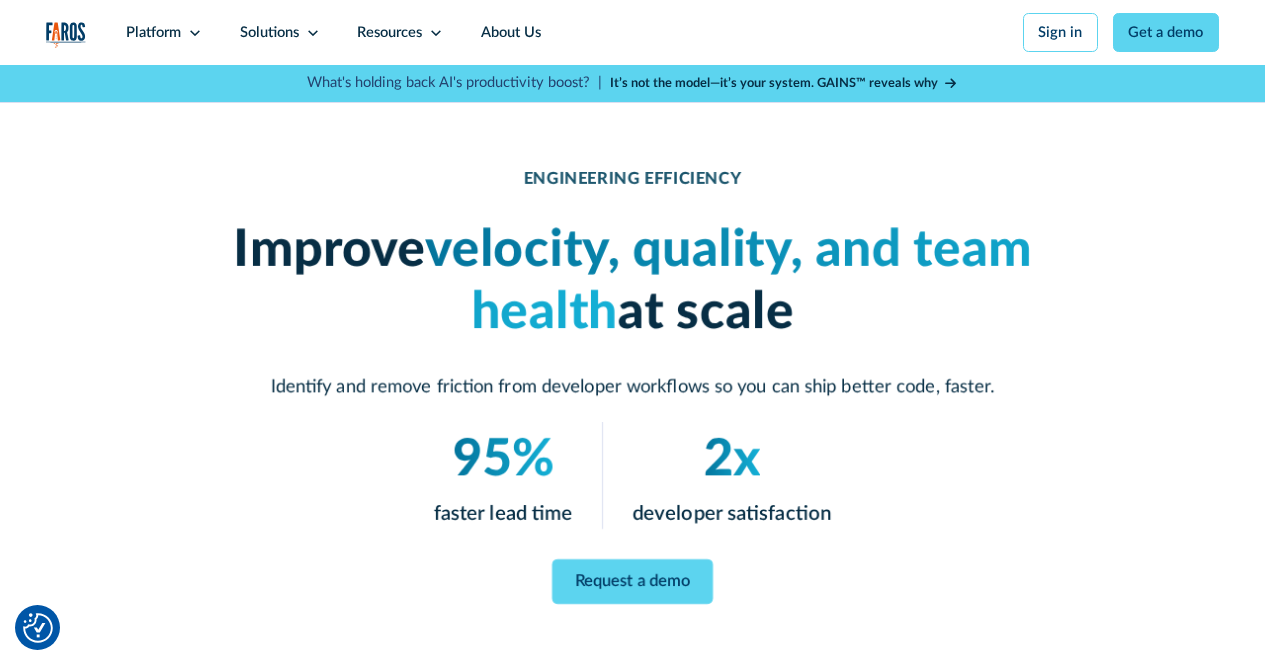 scroll, scrollTop: 0, scrollLeft: 0, axis: both 